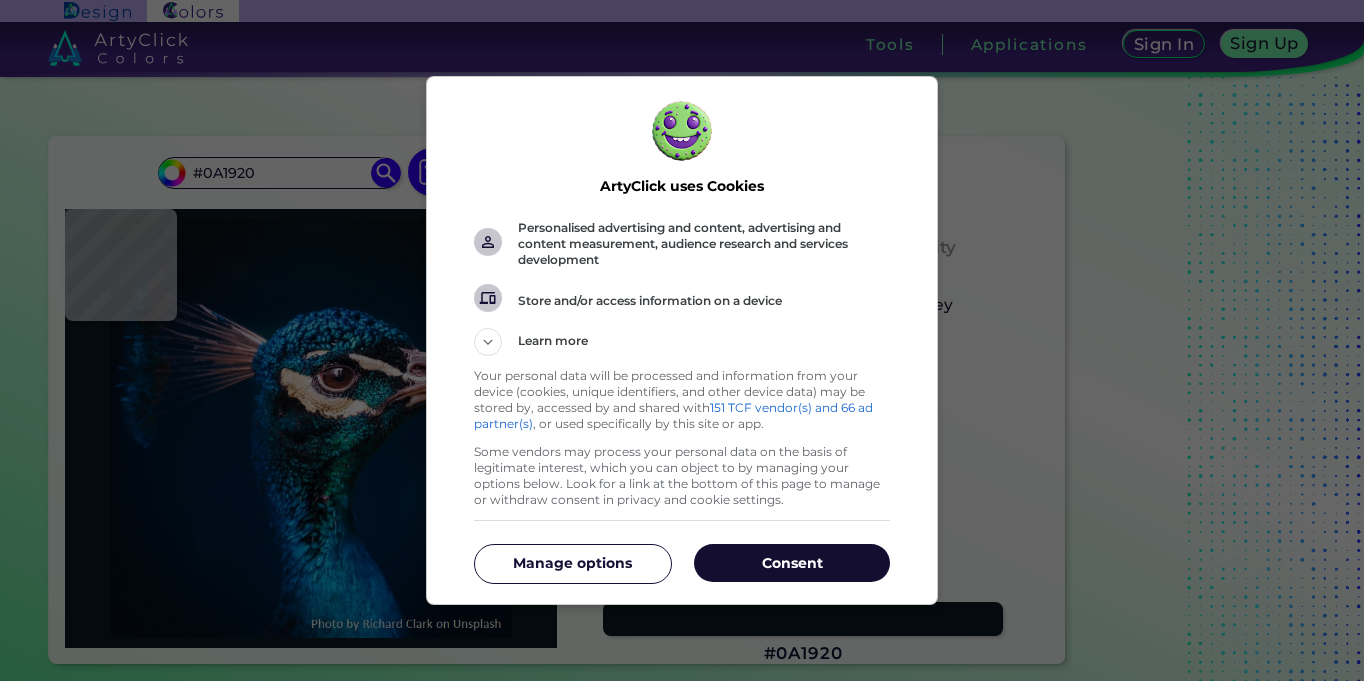 scroll, scrollTop: 0, scrollLeft: 0, axis: both 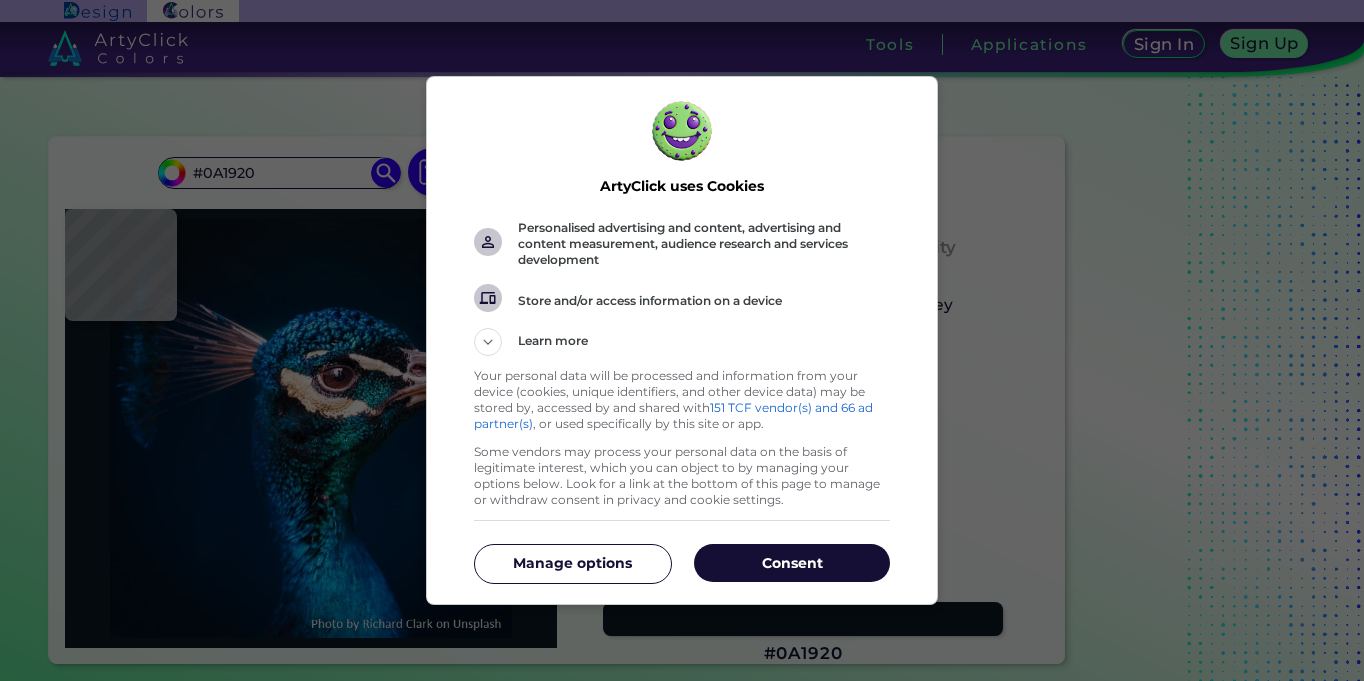 type on "#584450" 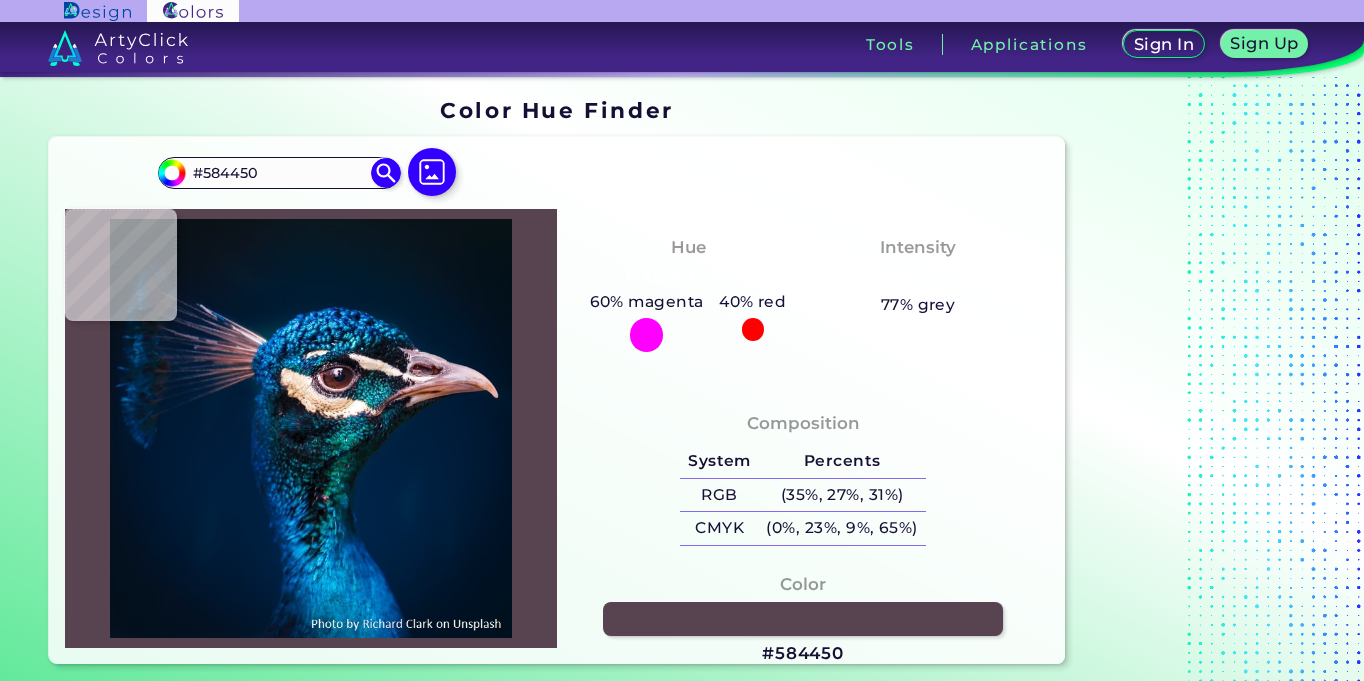 type on "#252943" 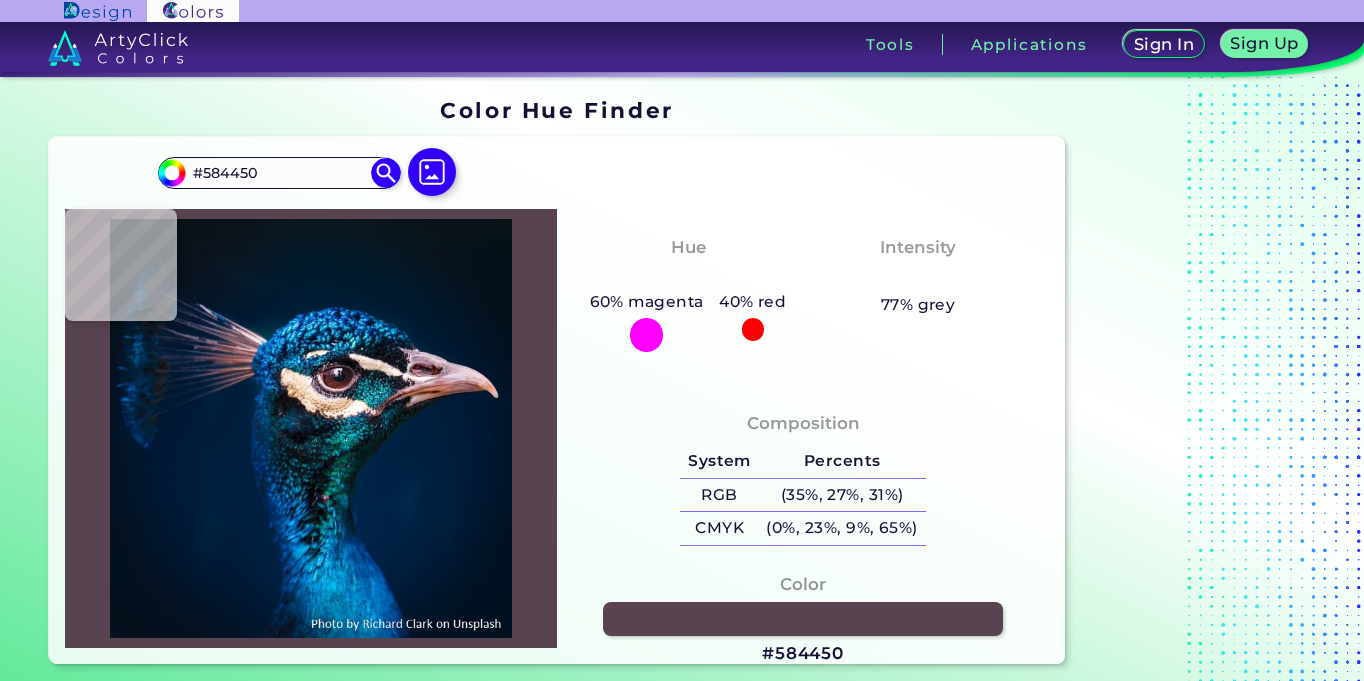 type on "#252943" 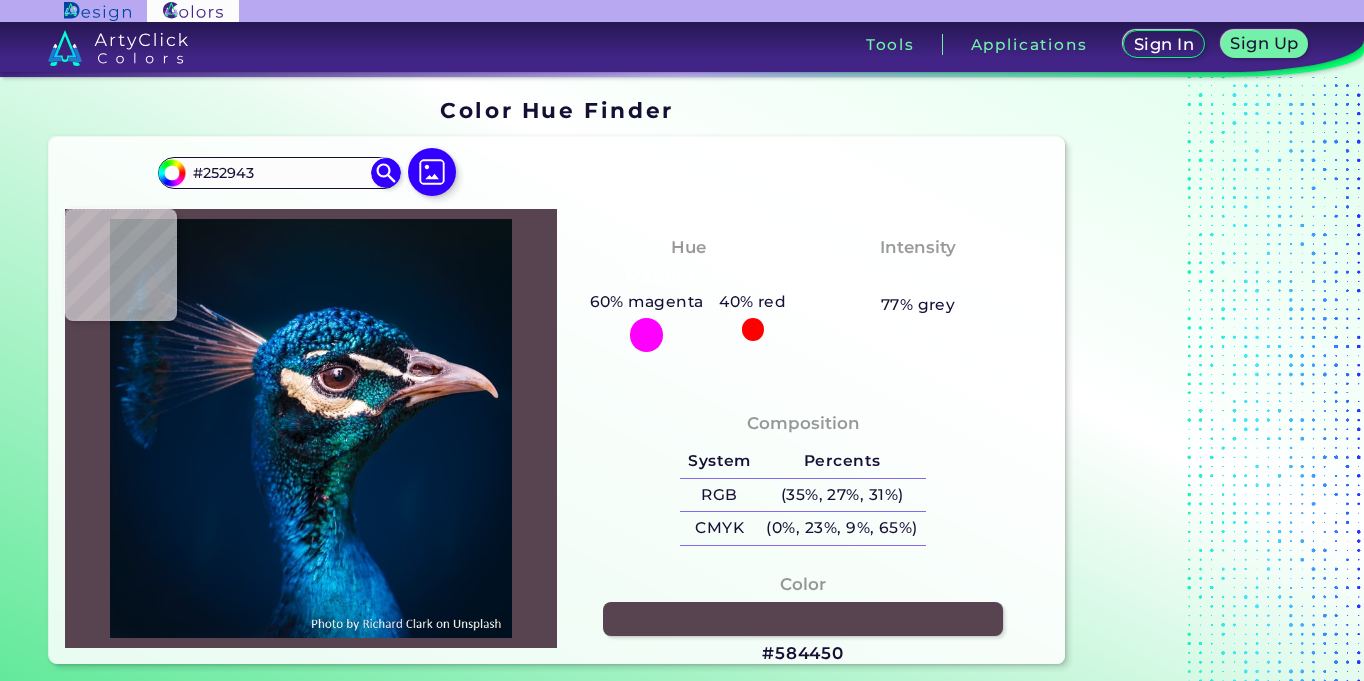 type on "#202e4b" 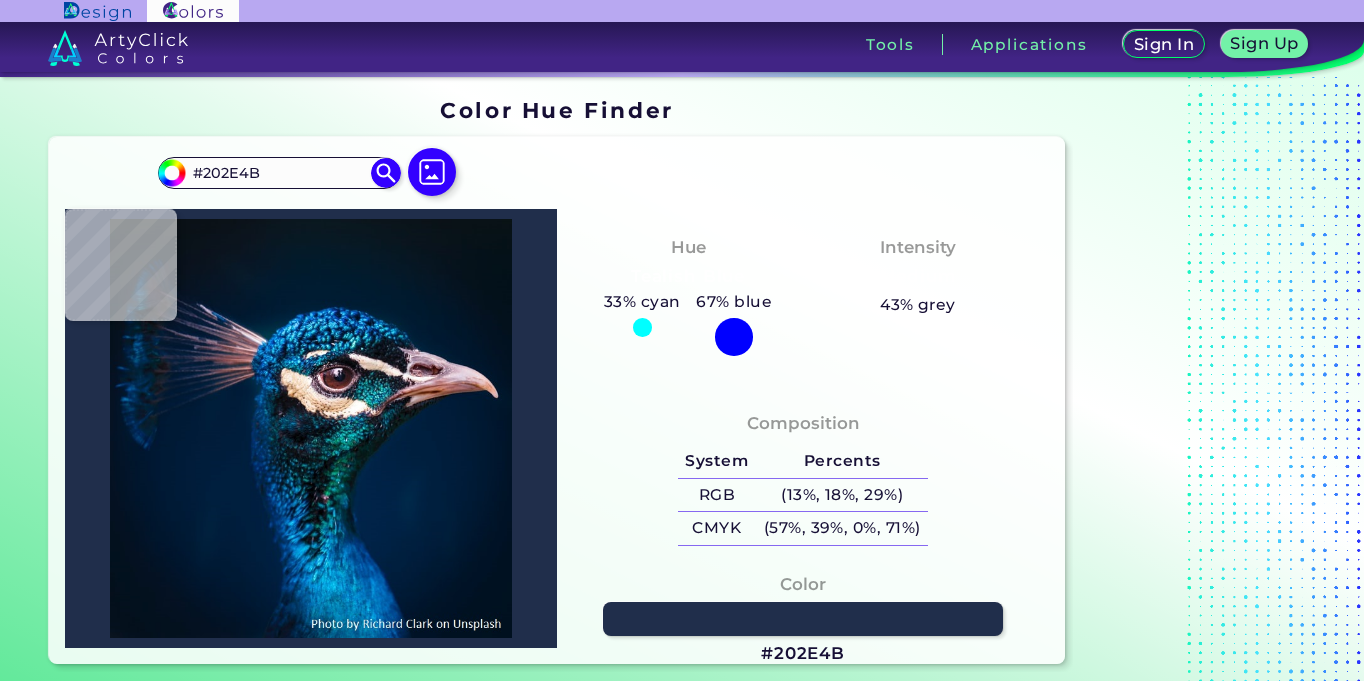 type on "#0a1117" 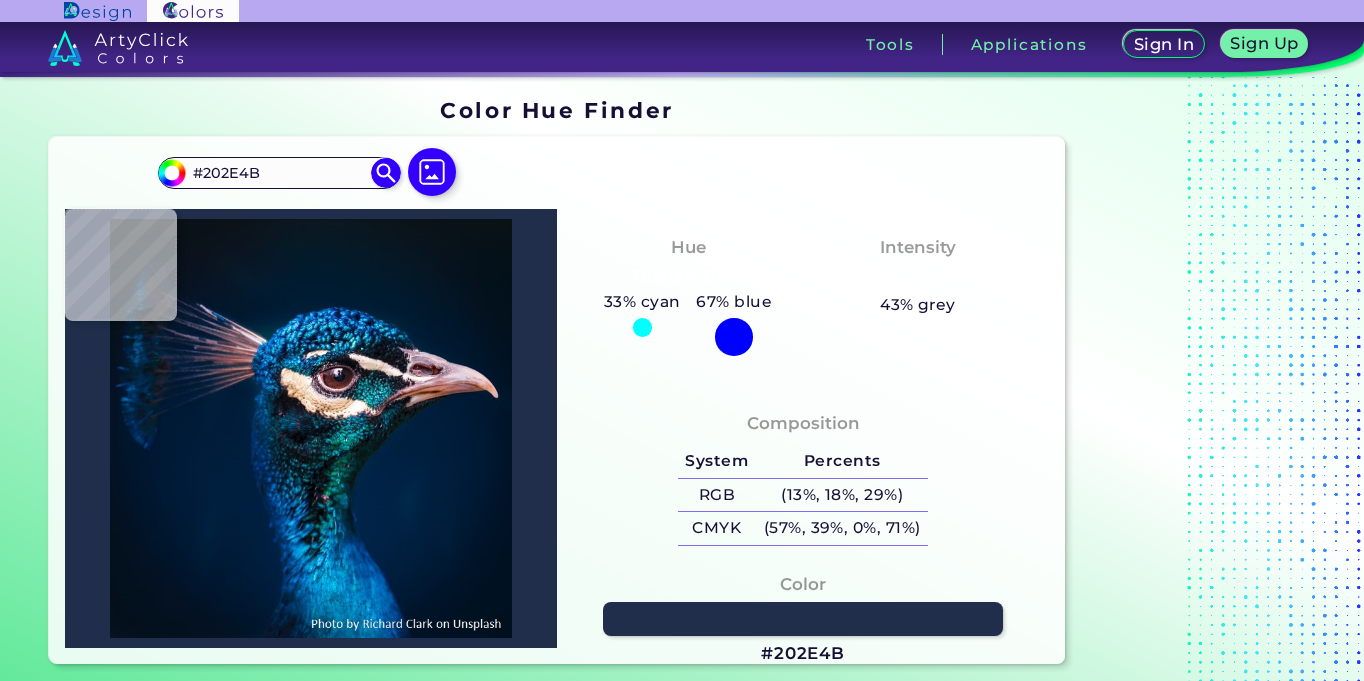 type on "#0A1117" 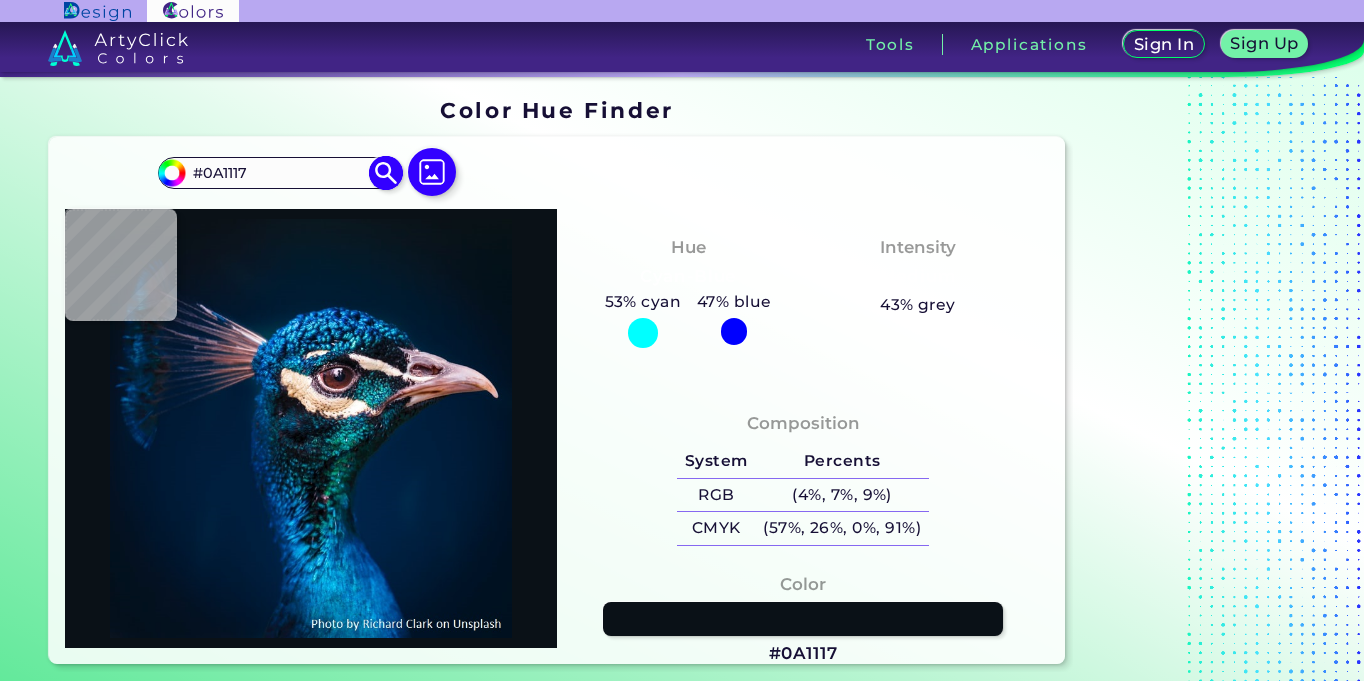 click on "#0A1117" at bounding box center (279, 173) 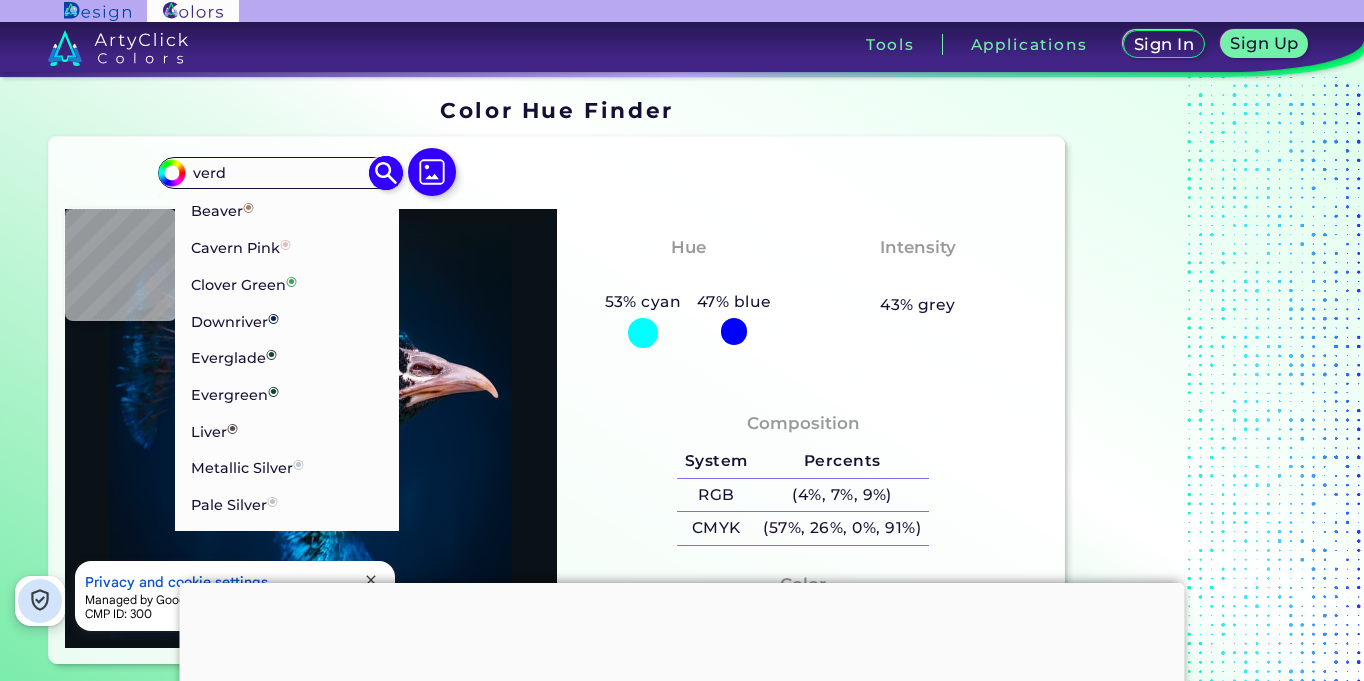 type on "verde" 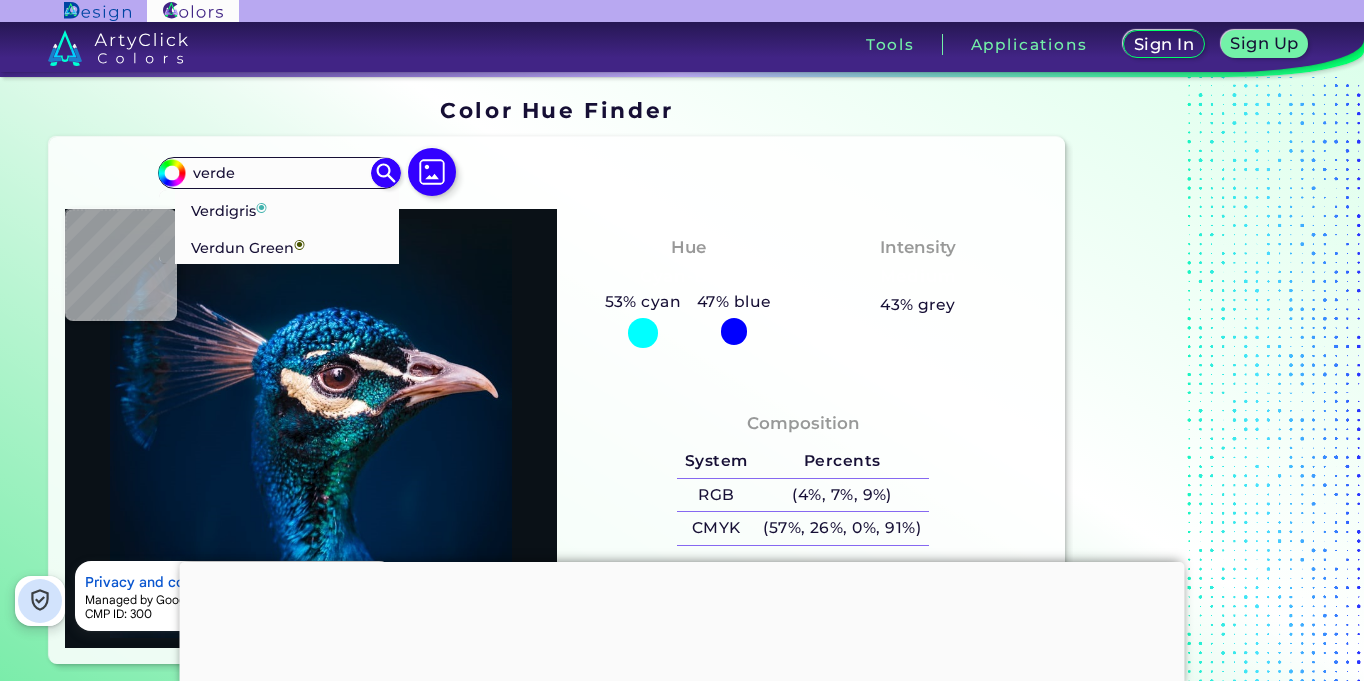 type on "#0a1720" 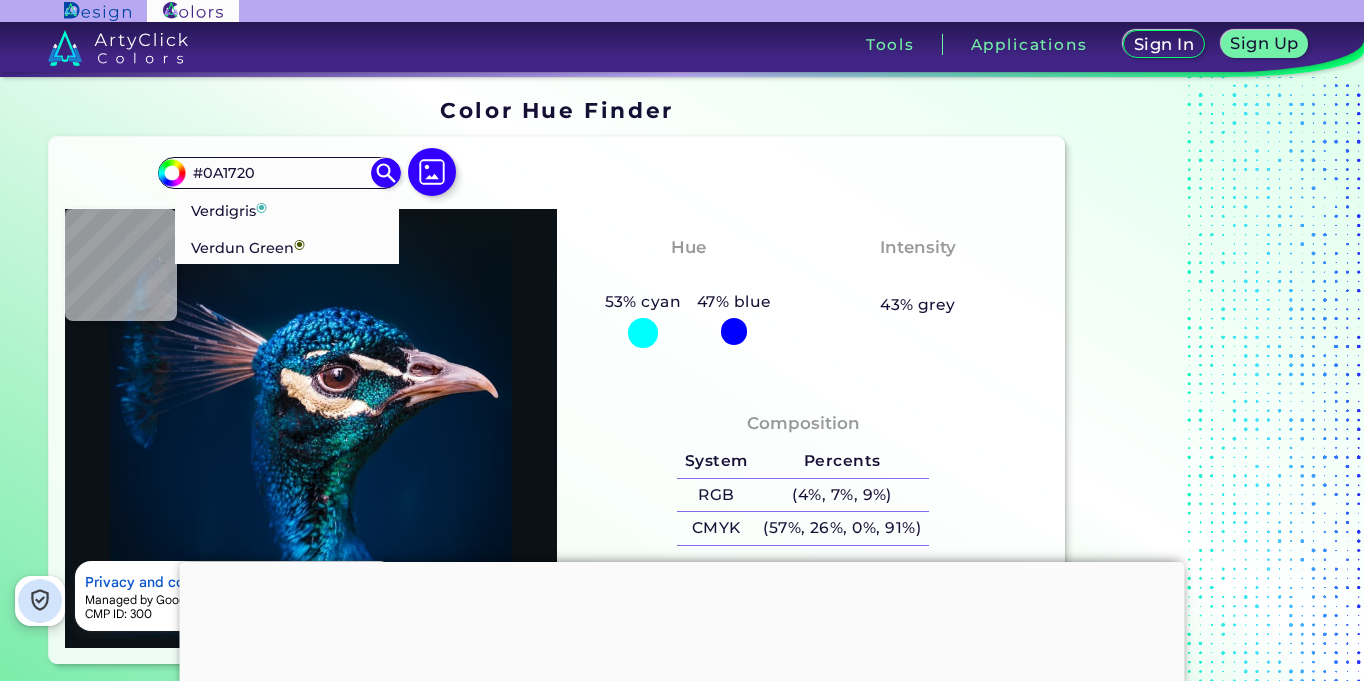 type on "#03192a" 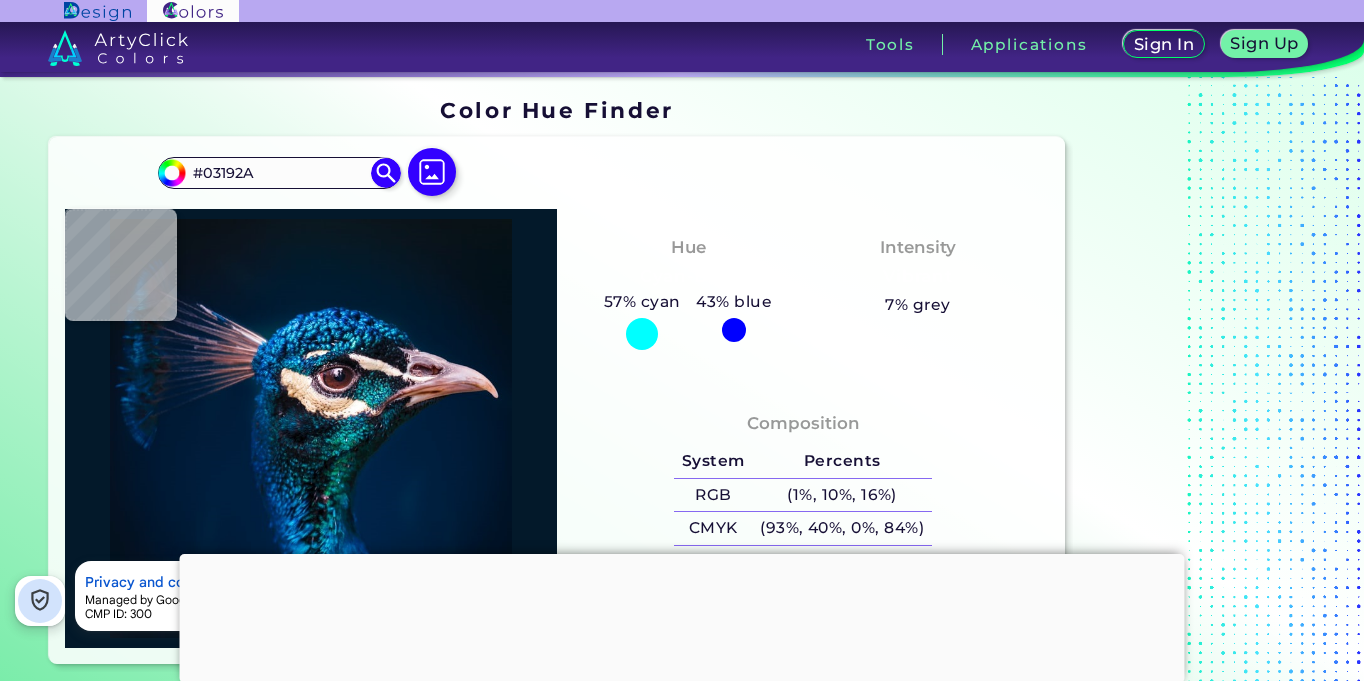 type on "#041a28" 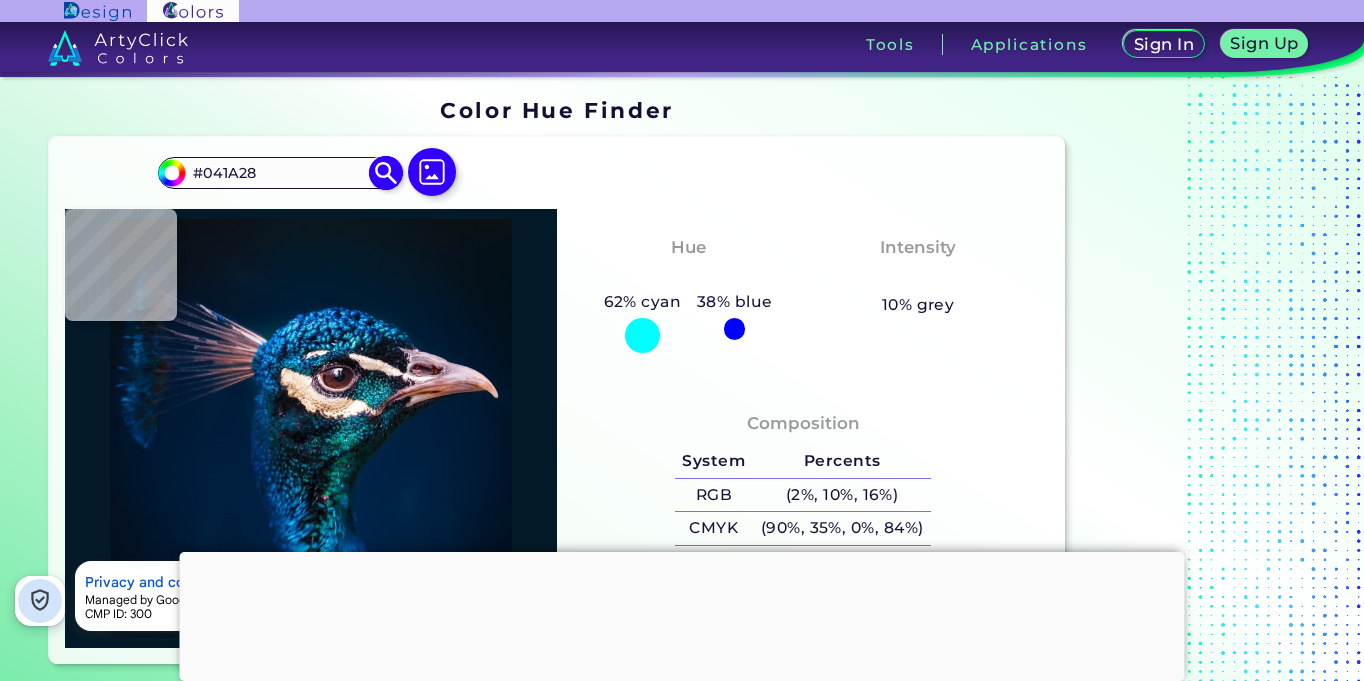 click on "#041A28" at bounding box center [279, 173] 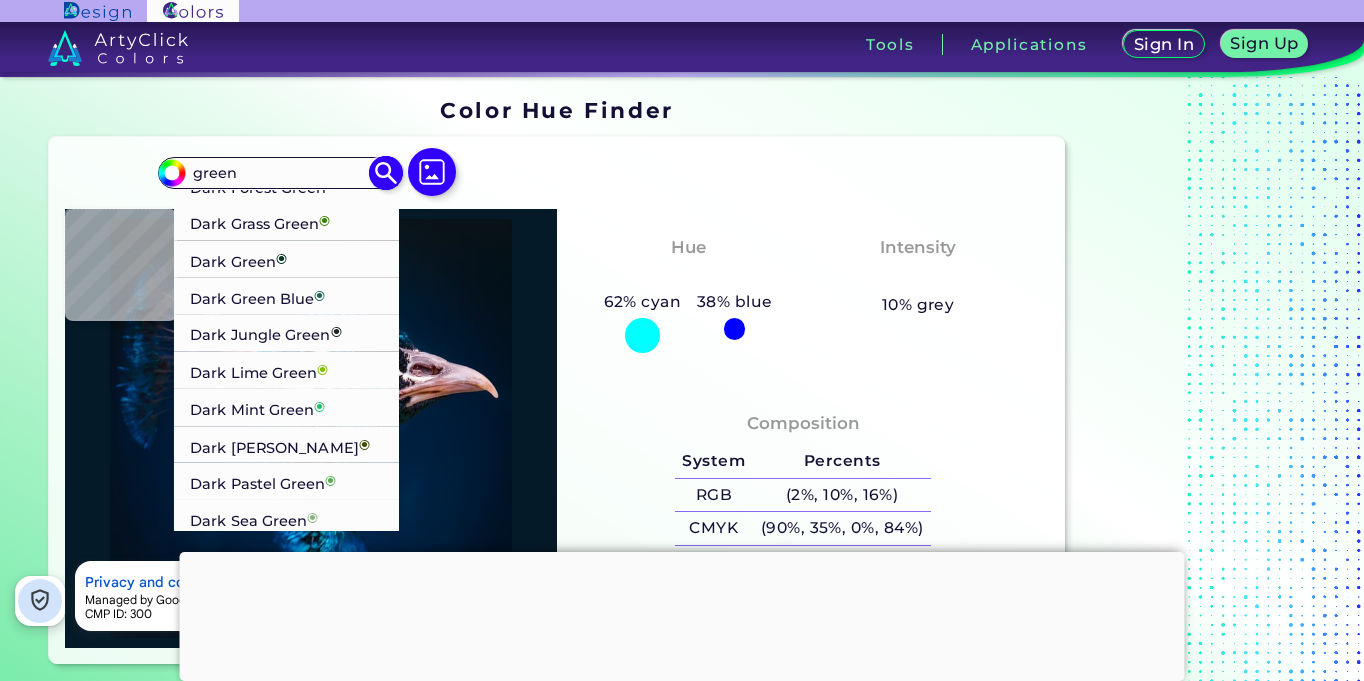 scroll, scrollTop: 1278, scrollLeft: 0, axis: vertical 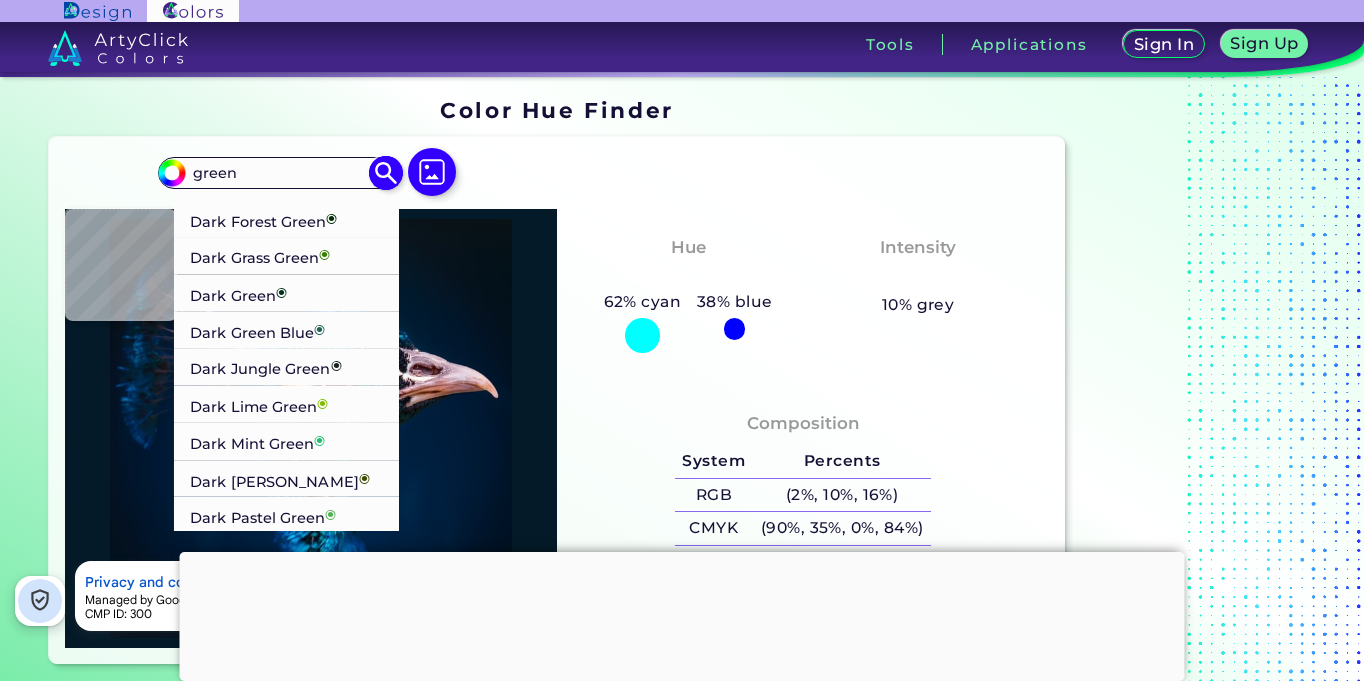 type on "green" 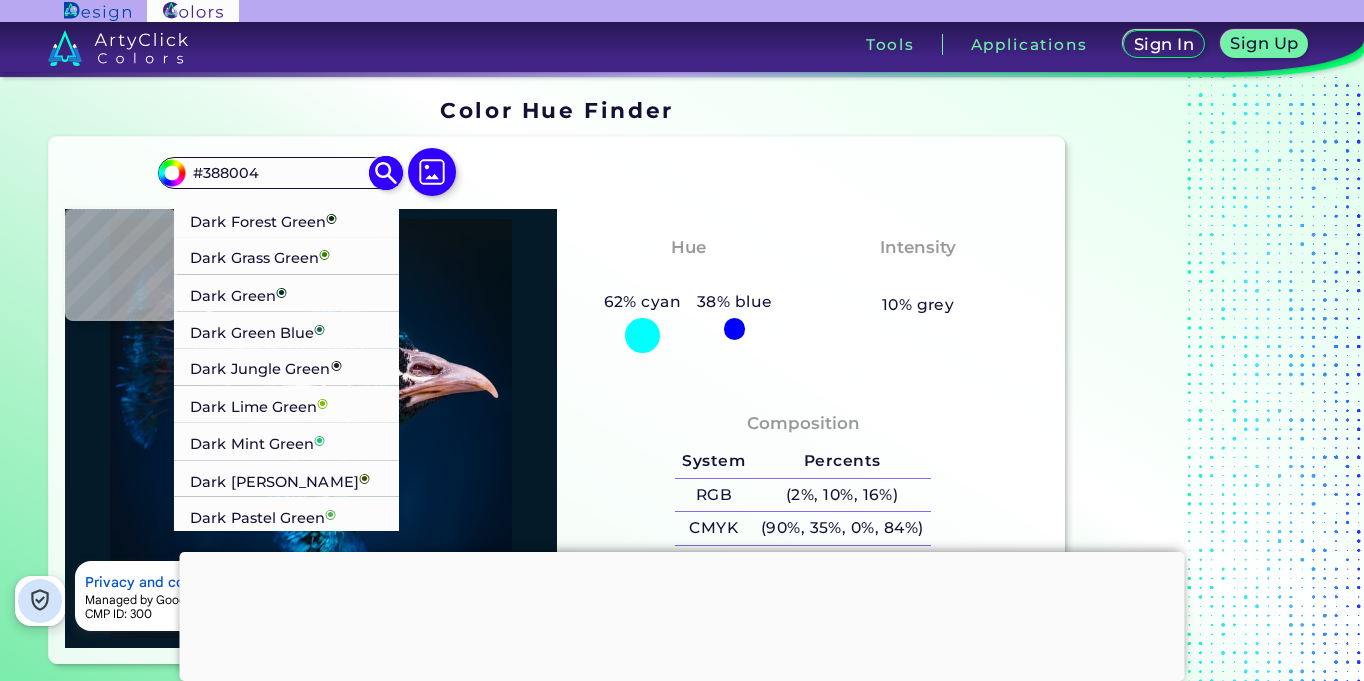 scroll, scrollTop: 0, scrollLeft: 0, axis: both 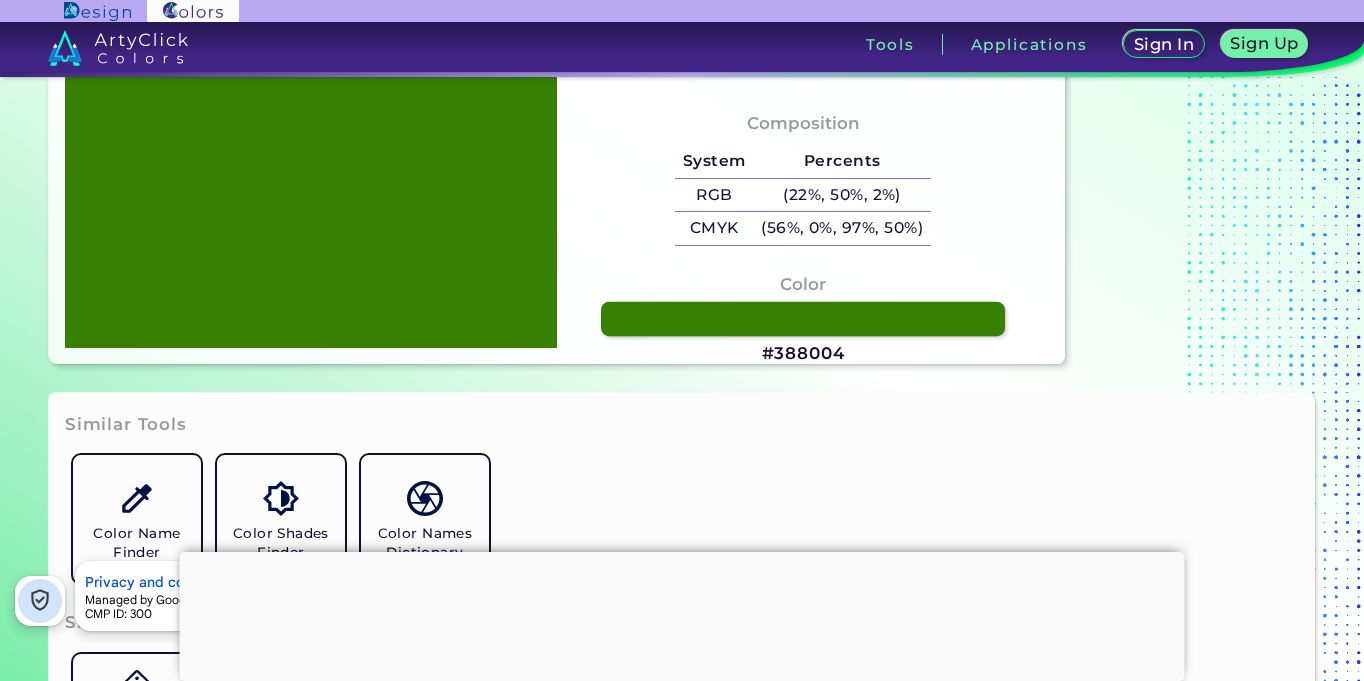 click at bounding box center (803, 318) 